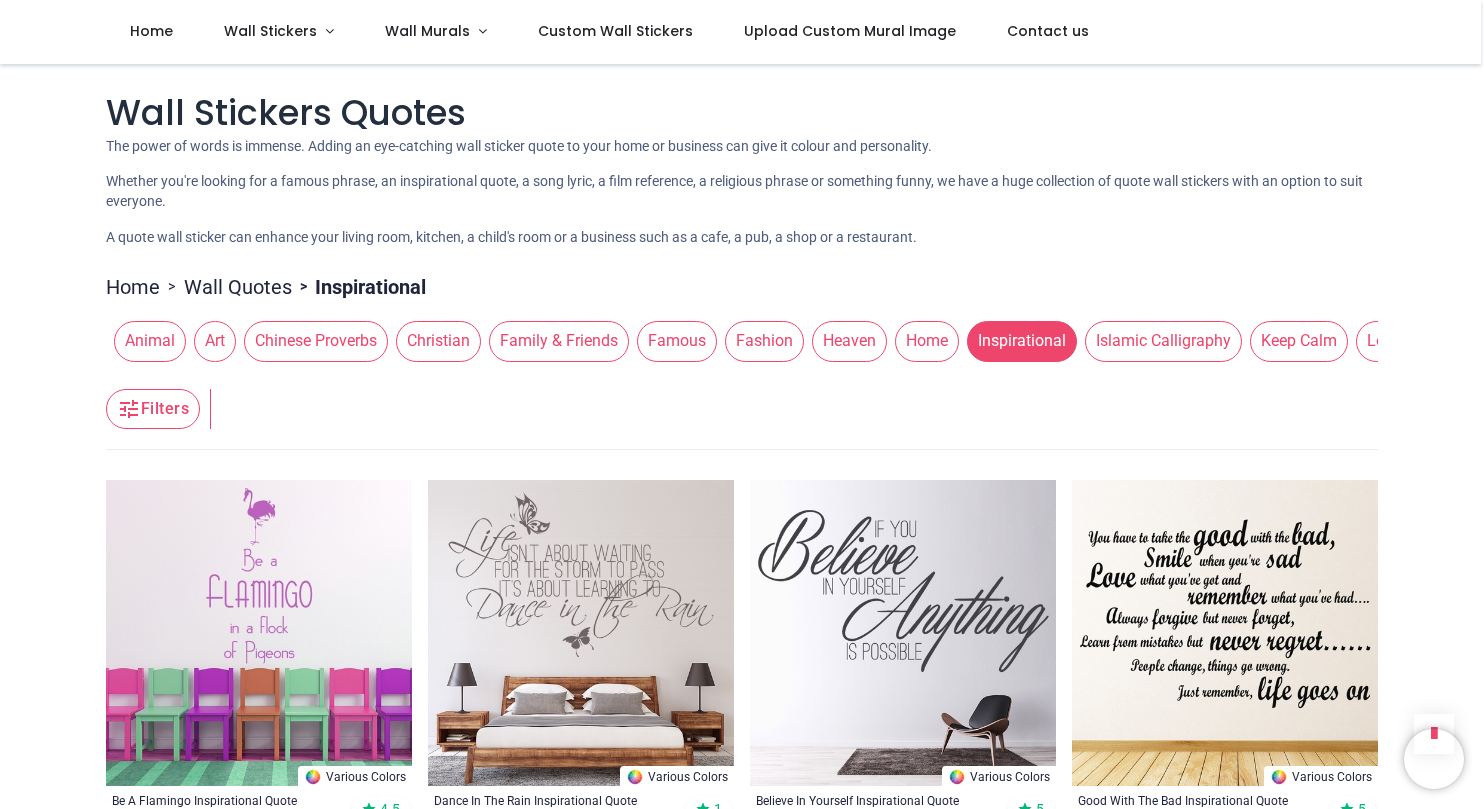 scroll, scrollTop: 0, scrollLeft: 0, axis: both 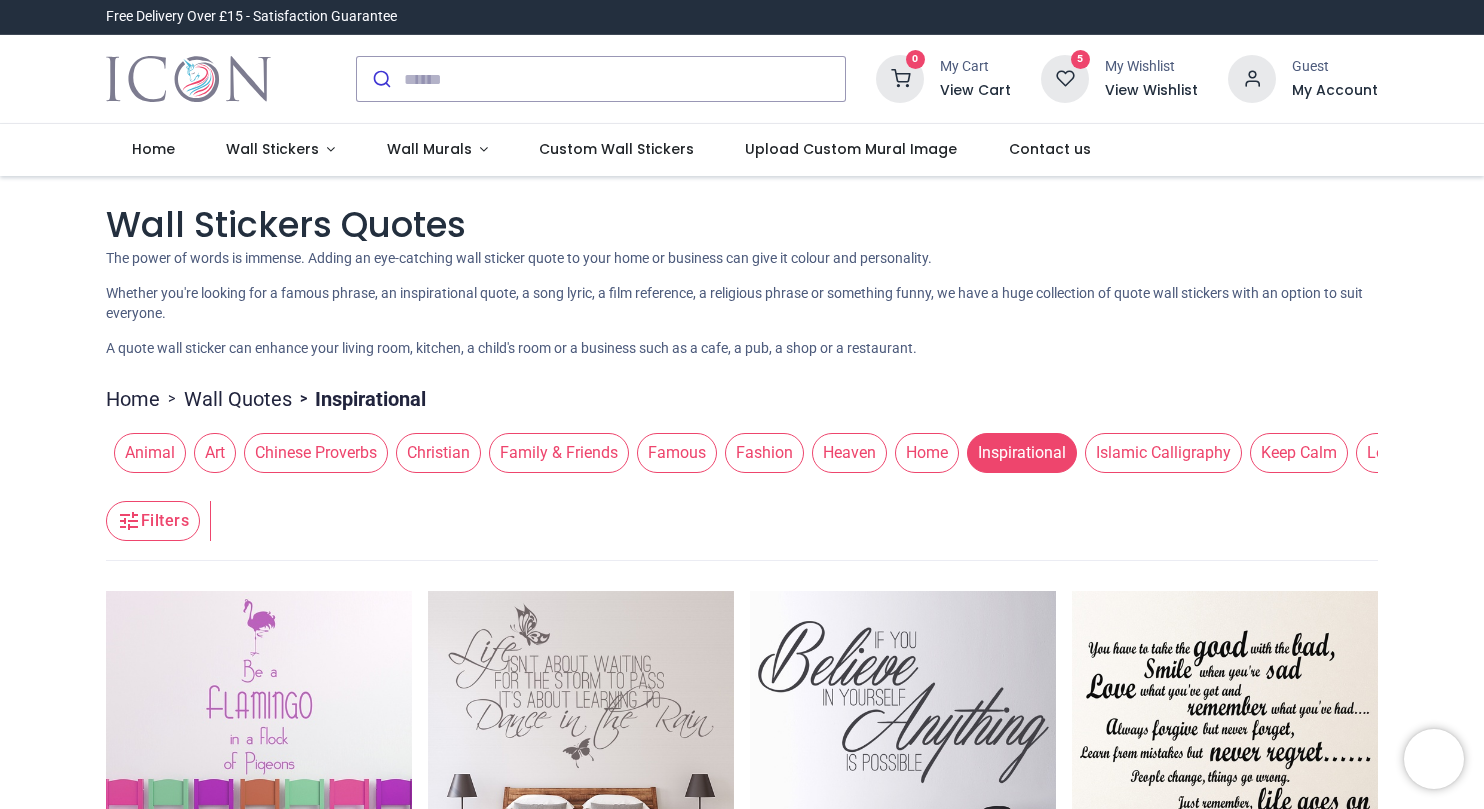 click at bounding box center [900, 79] 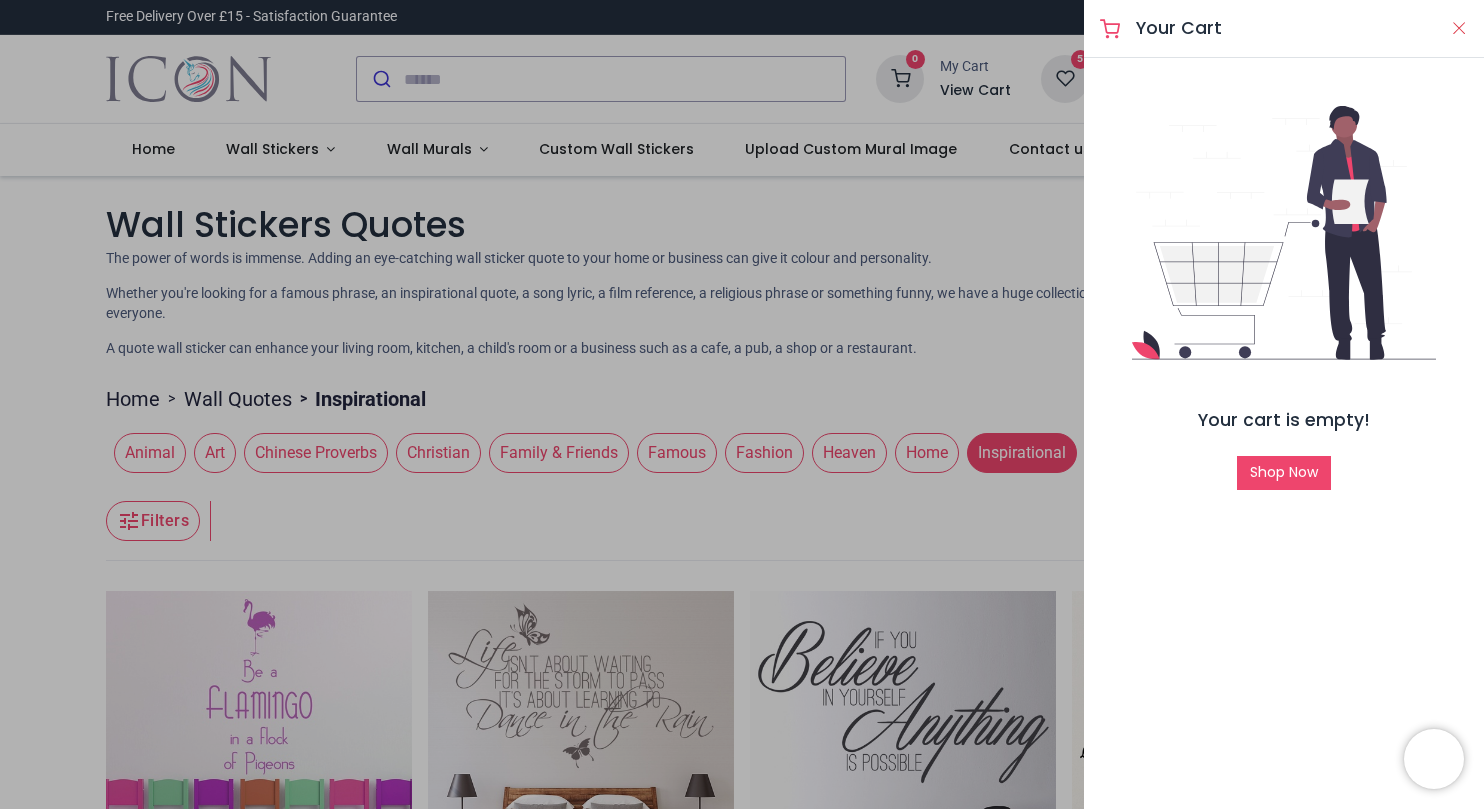 click at bounding box center (1459, 28) 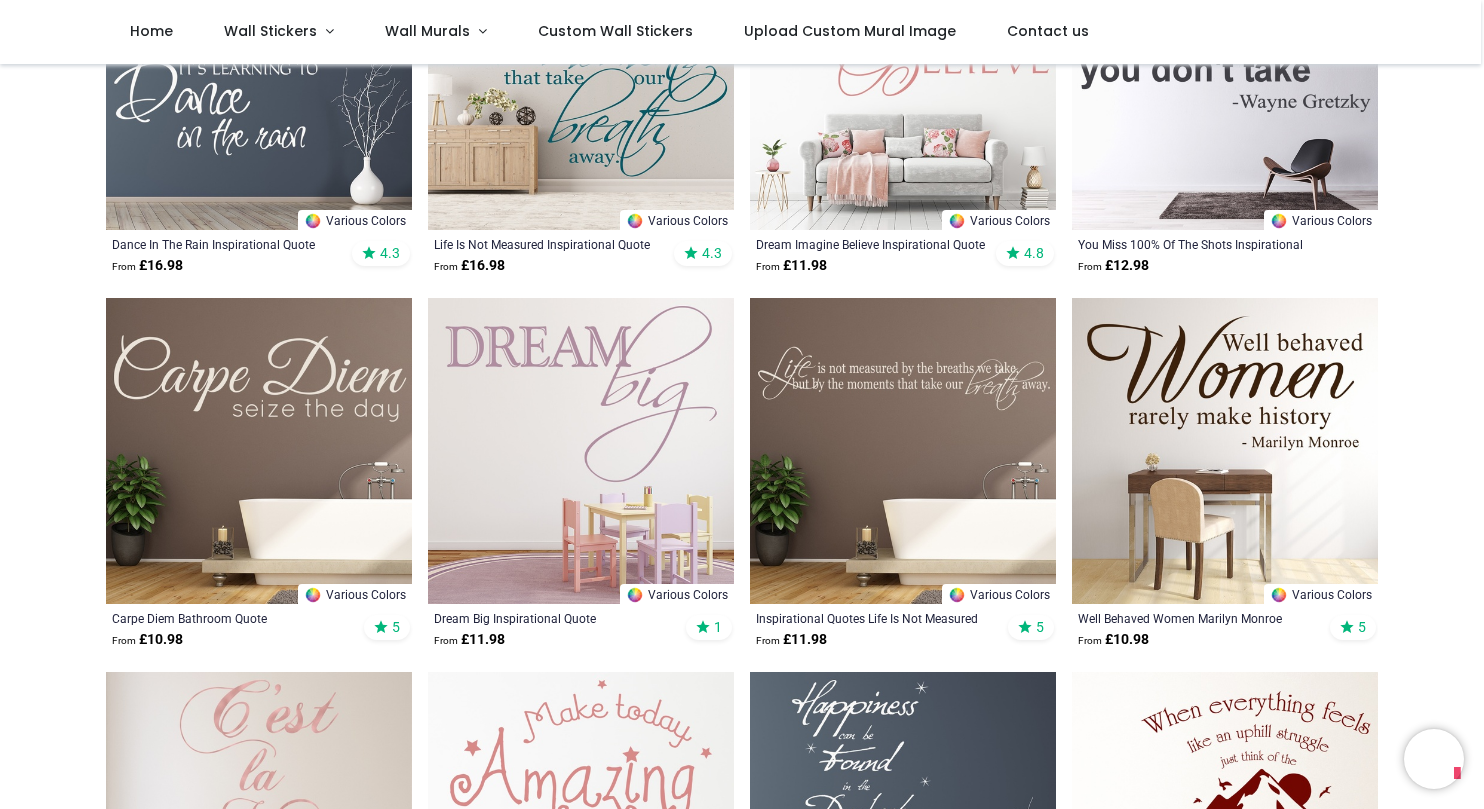 scroll, scrollTop: 1050, scrollLeft: 0, axis: vertical 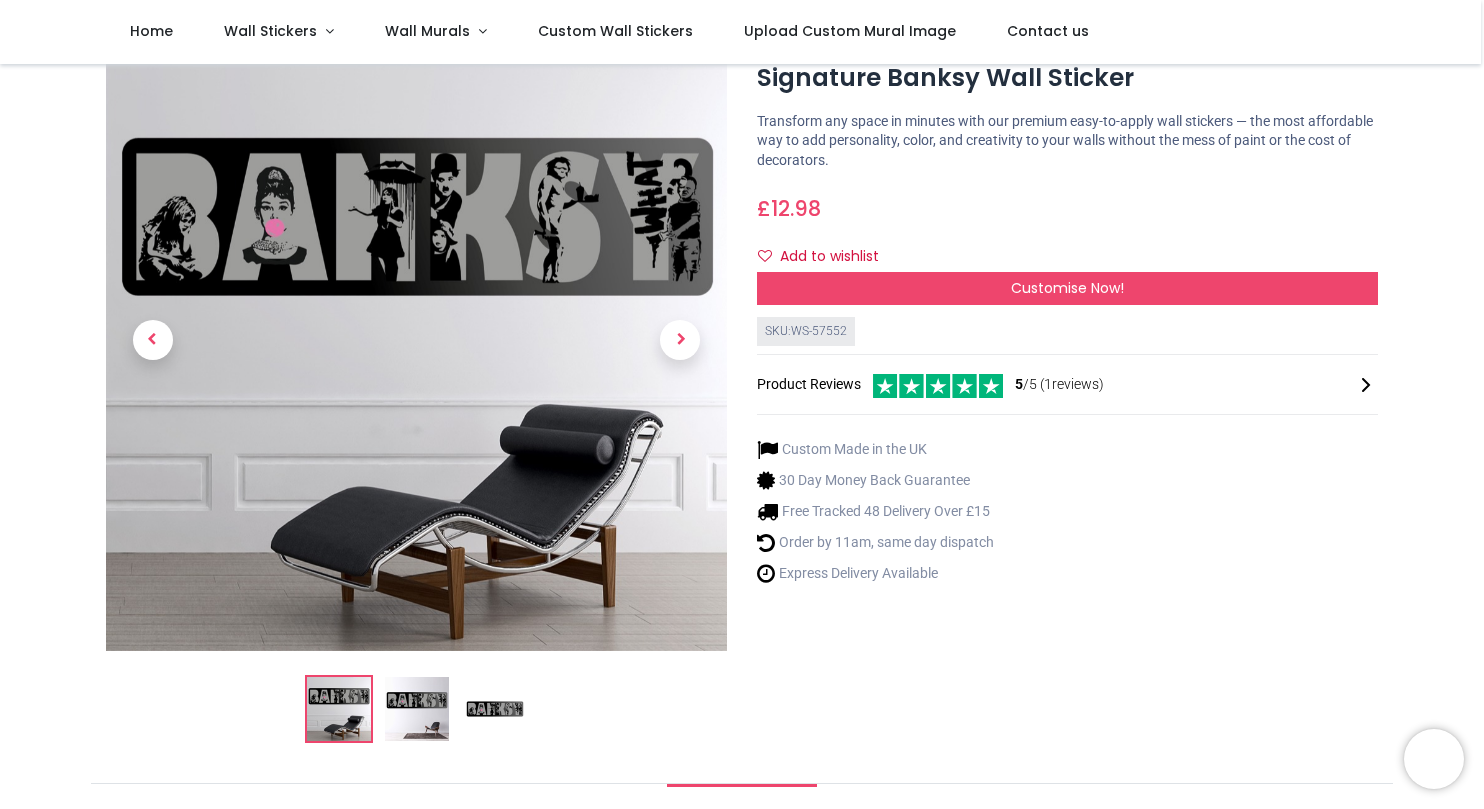 click at bounding box center (417, 709) 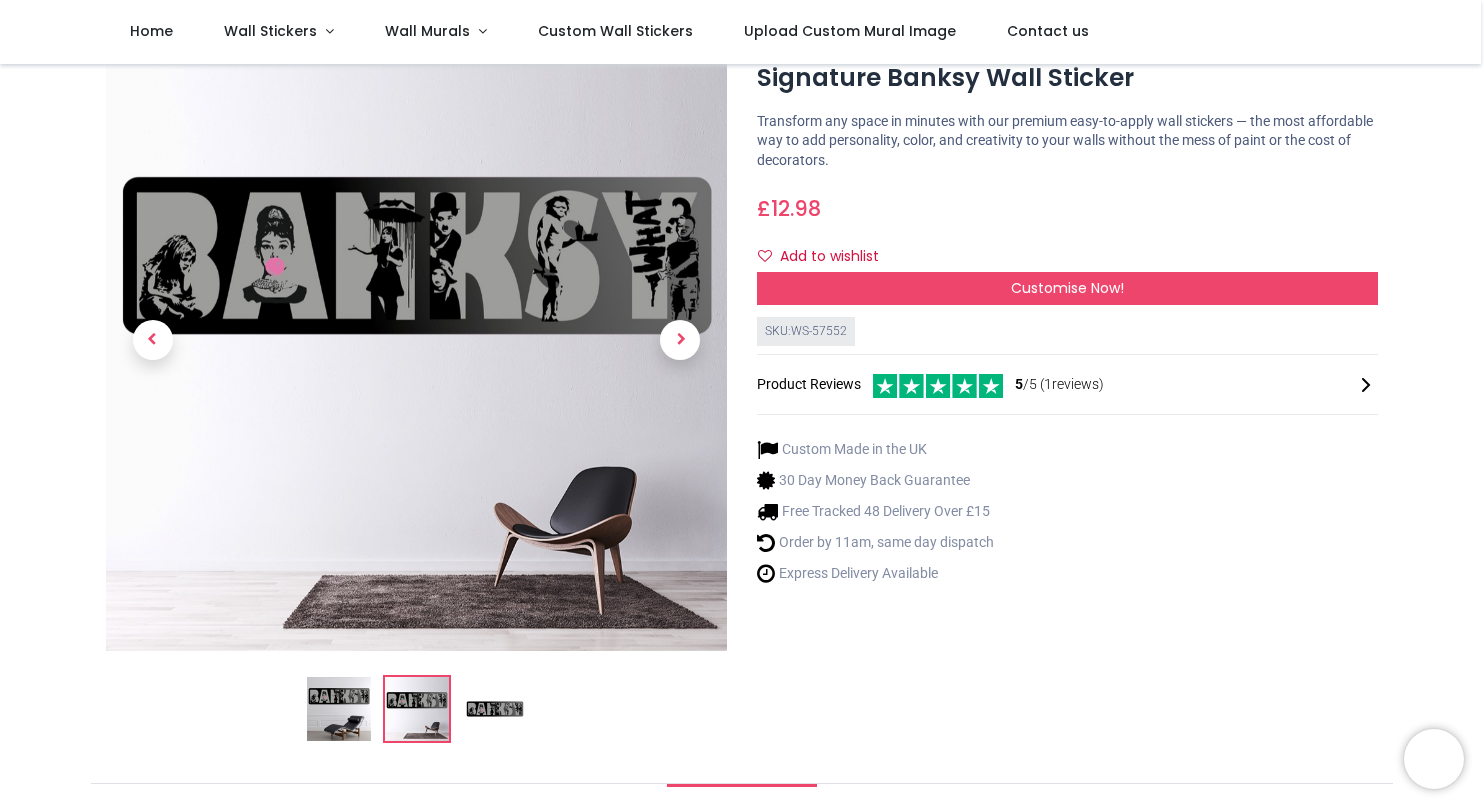 click at bounding box center (495, 709) 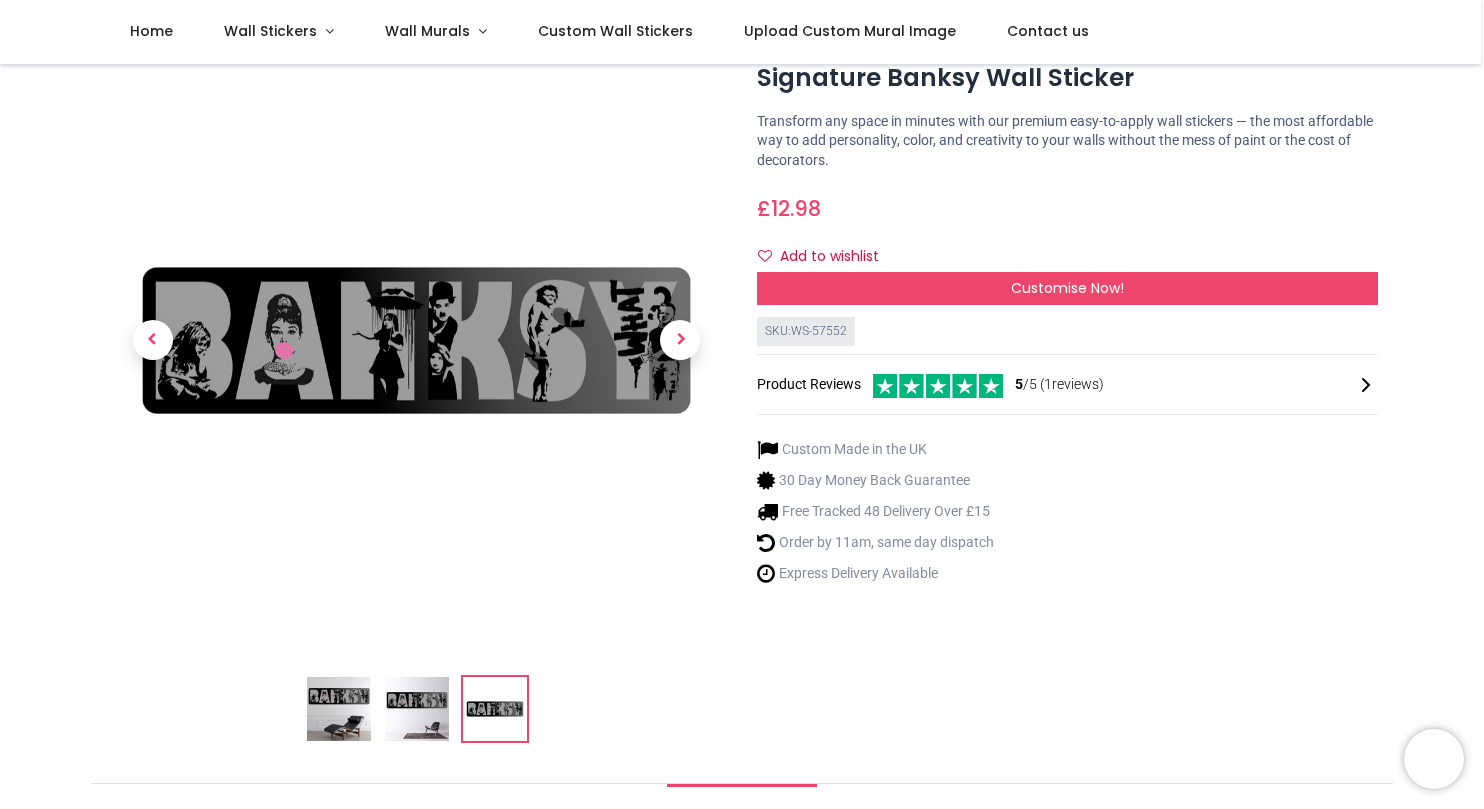 click at bounding box center (339, 709) 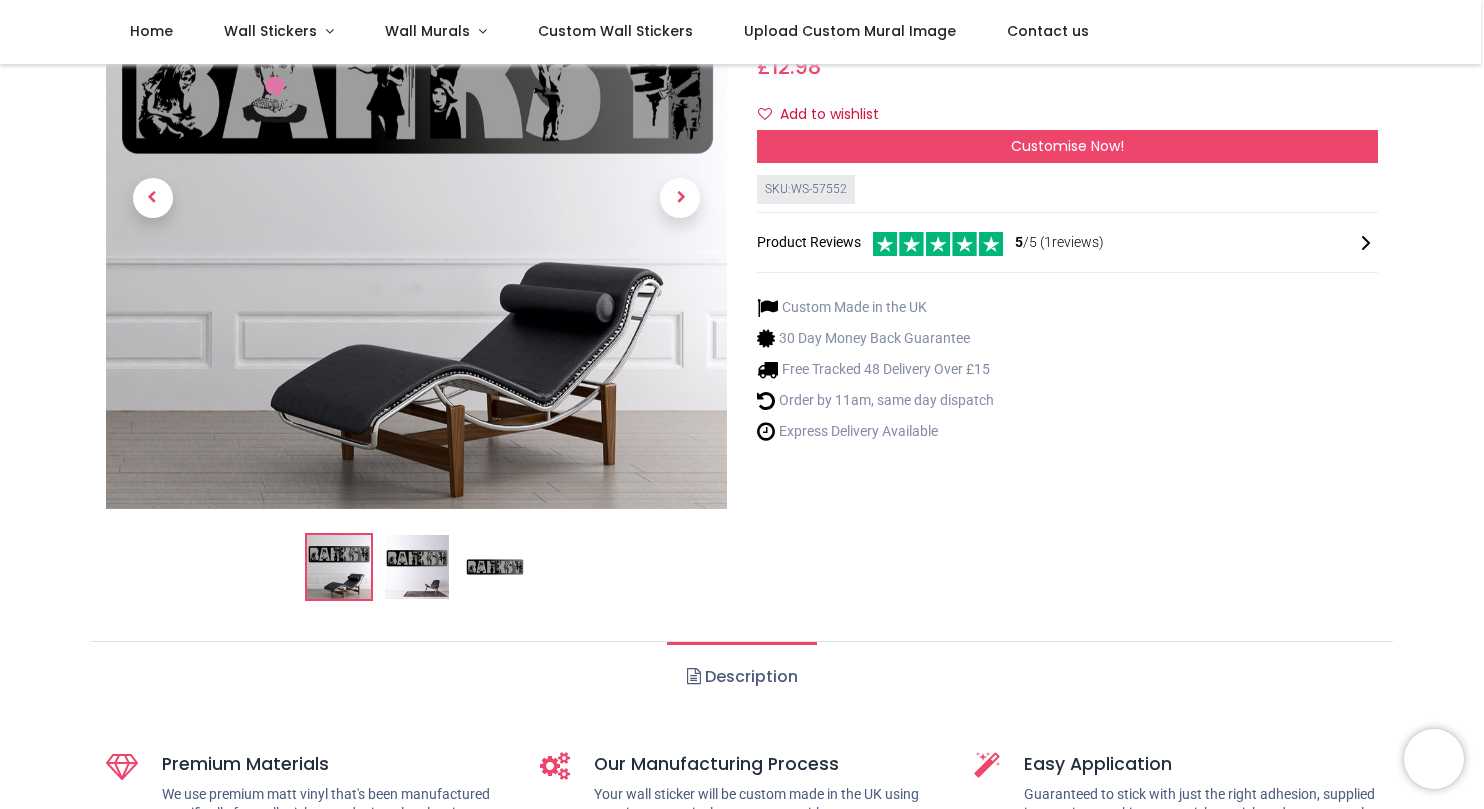 scroll, scrollTop: 84, scrollLeft: 0, axis: vertical 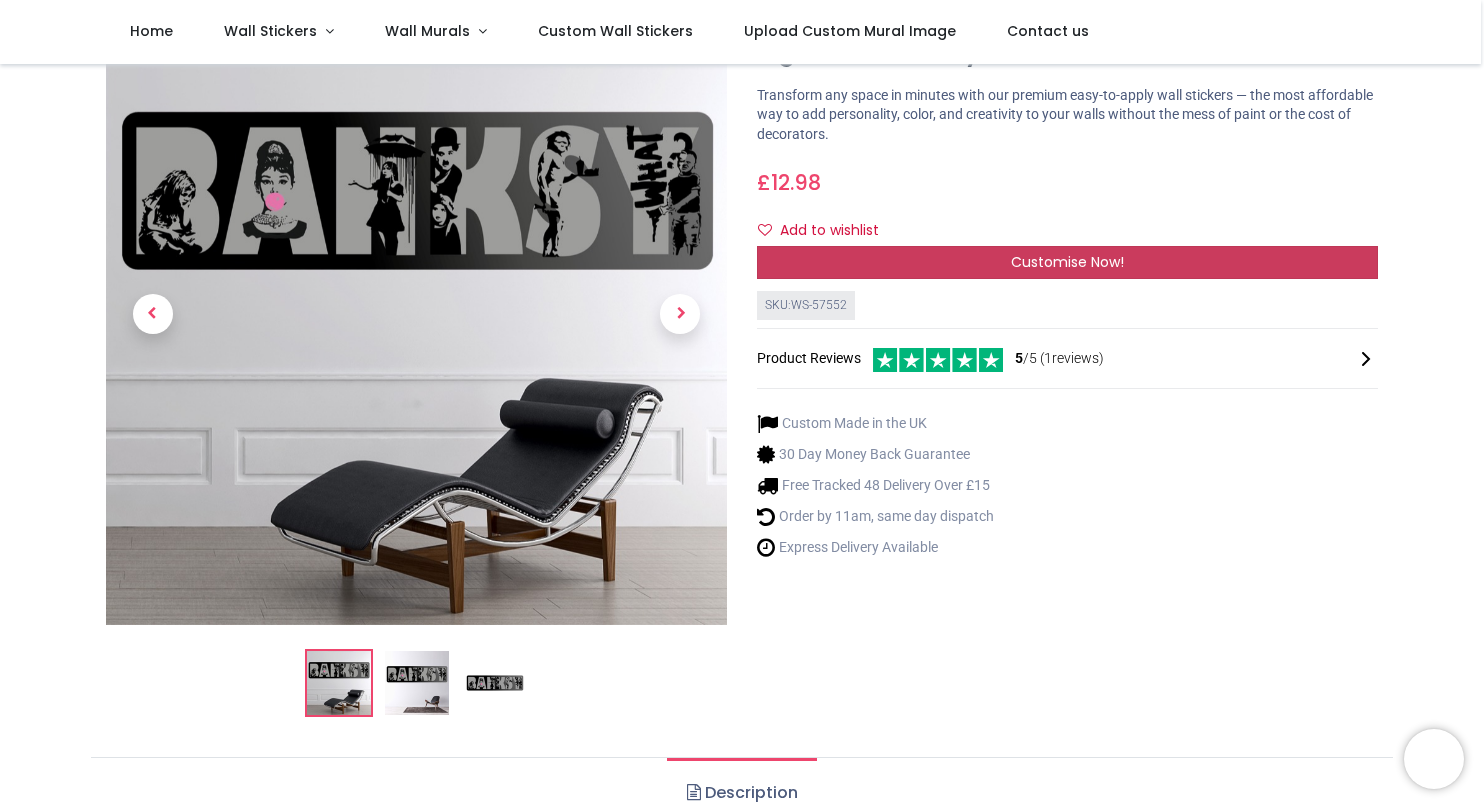 click on "Customise Now!" at bounding box center (1067, 262) 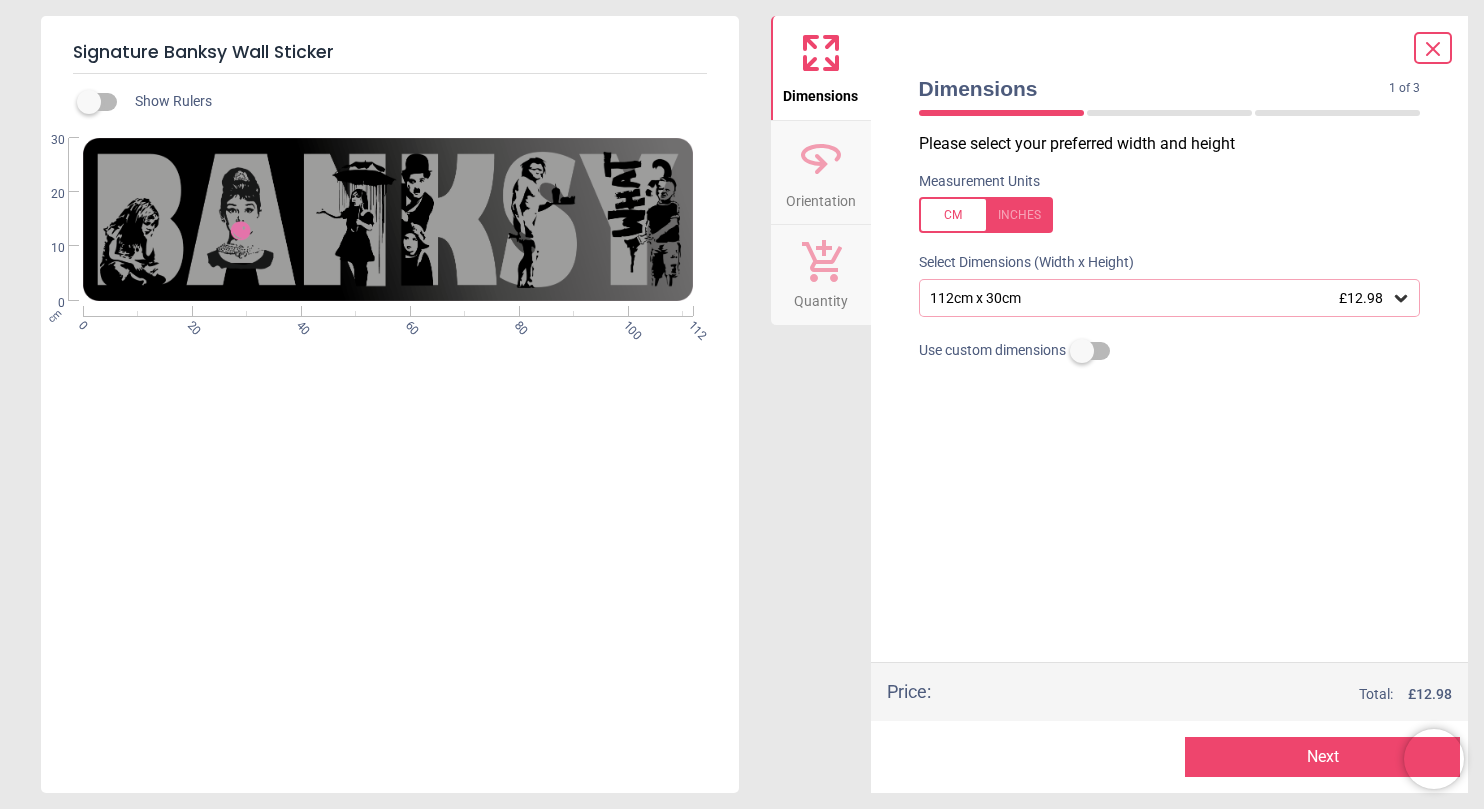 click on "112cm  x  30cm       £12.98" at bounding box center (1160, 298) 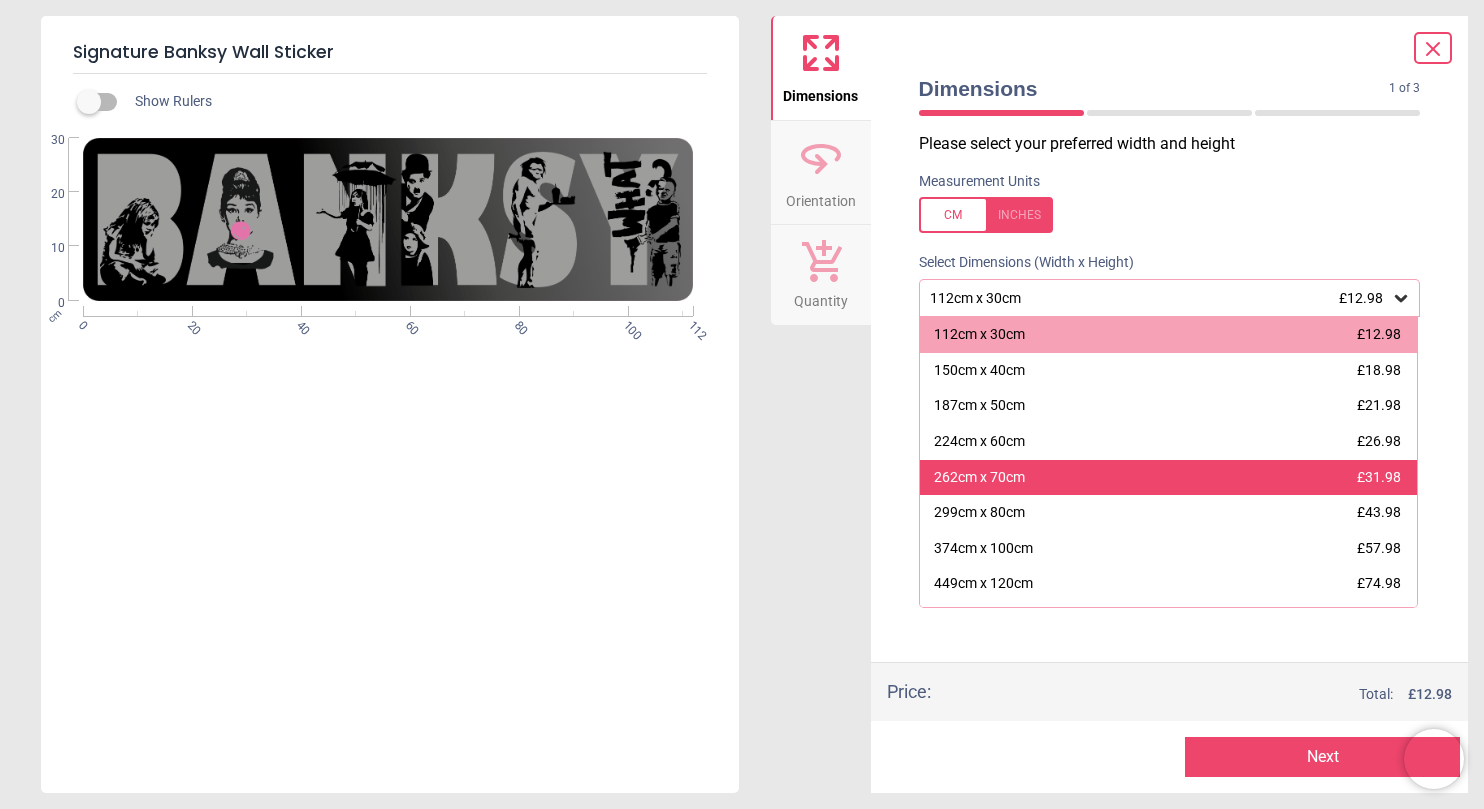 click on "262cm  x  70cm" at bounding box center [979, 478] 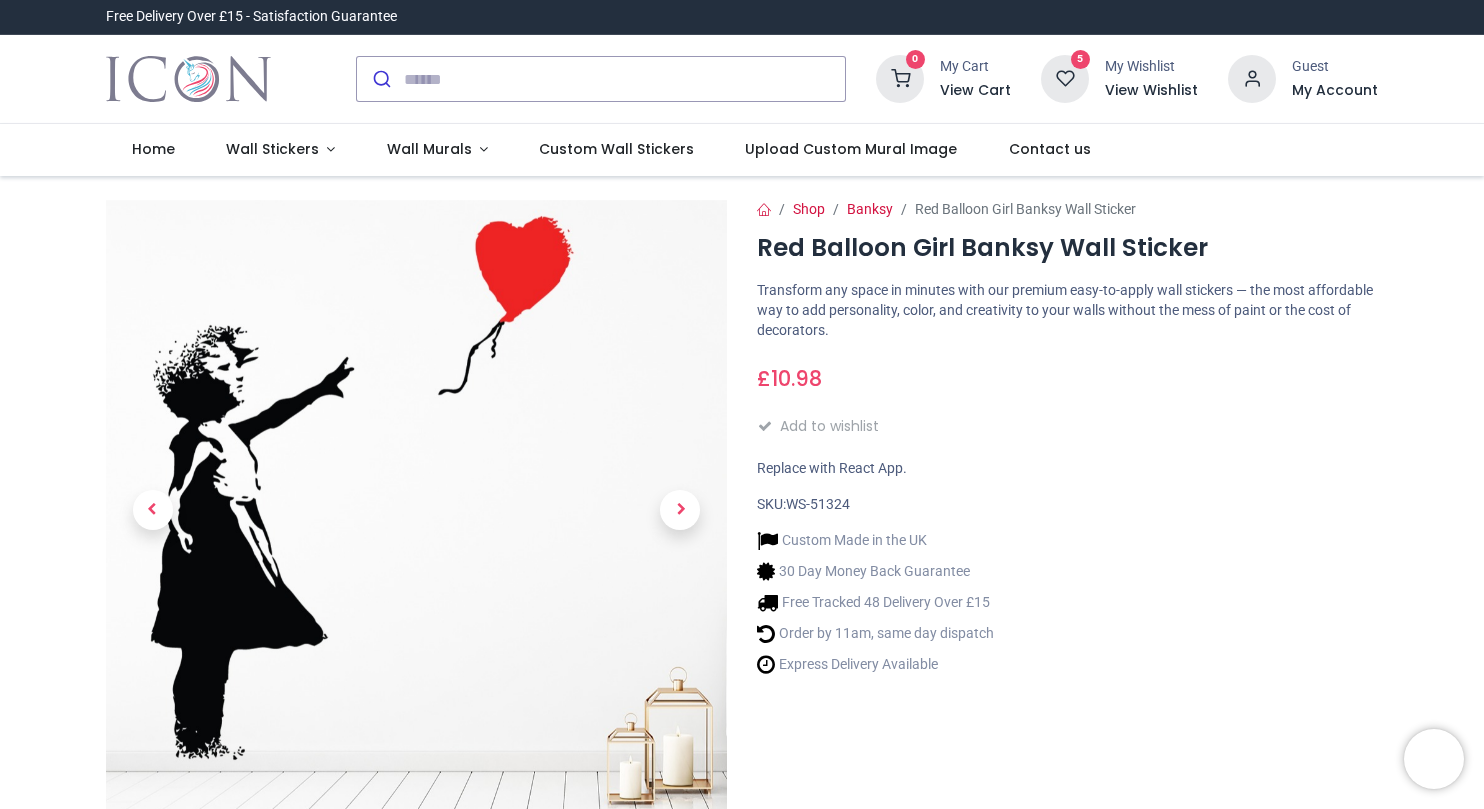 scroll, scrollTop: 0, scrollLeft: 0, axis: both 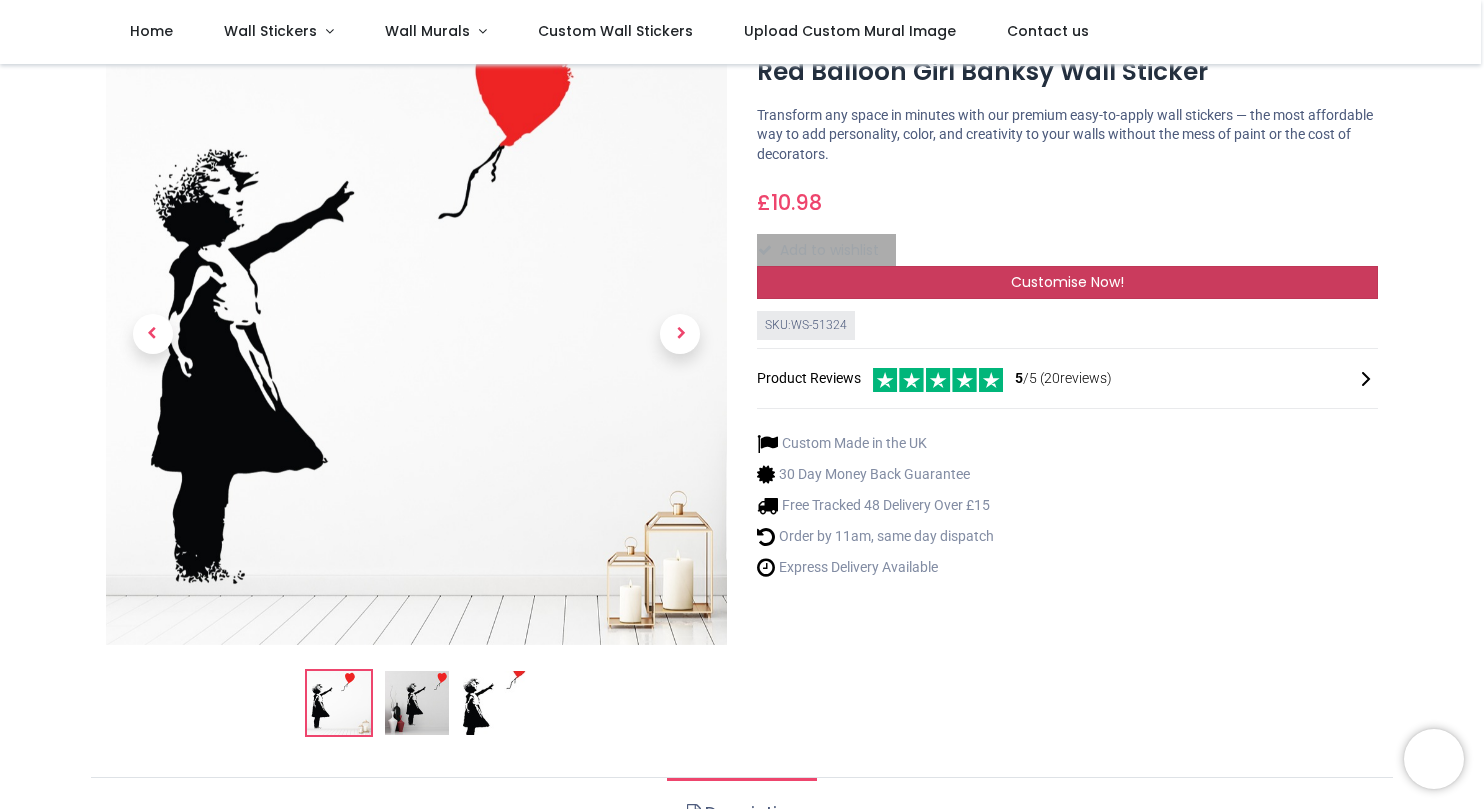 click on "Customise Now!" at bounding box center (1067, 283) 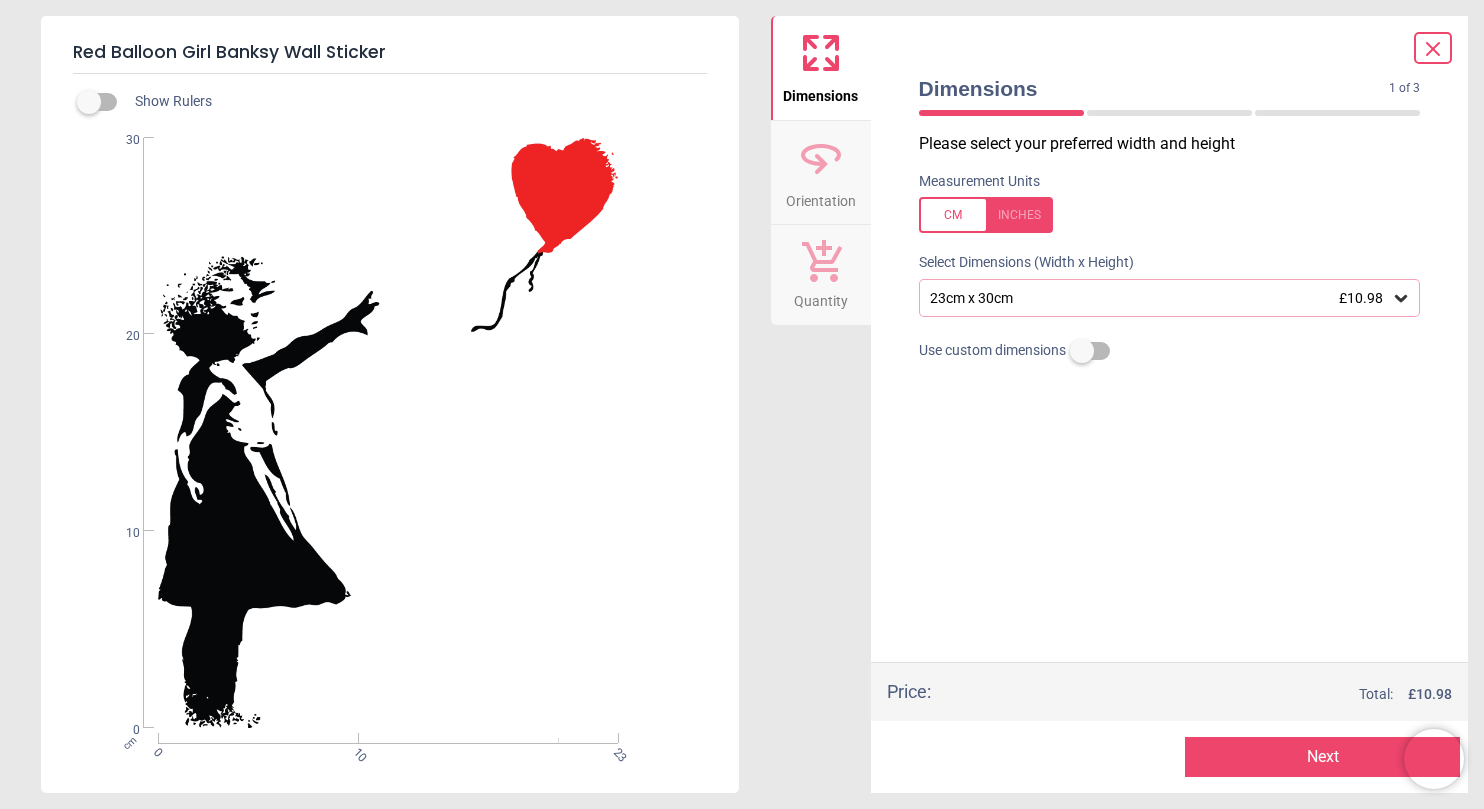 click on "23cm  x  30cm       £10.98" at bounding box center (1160, 298) 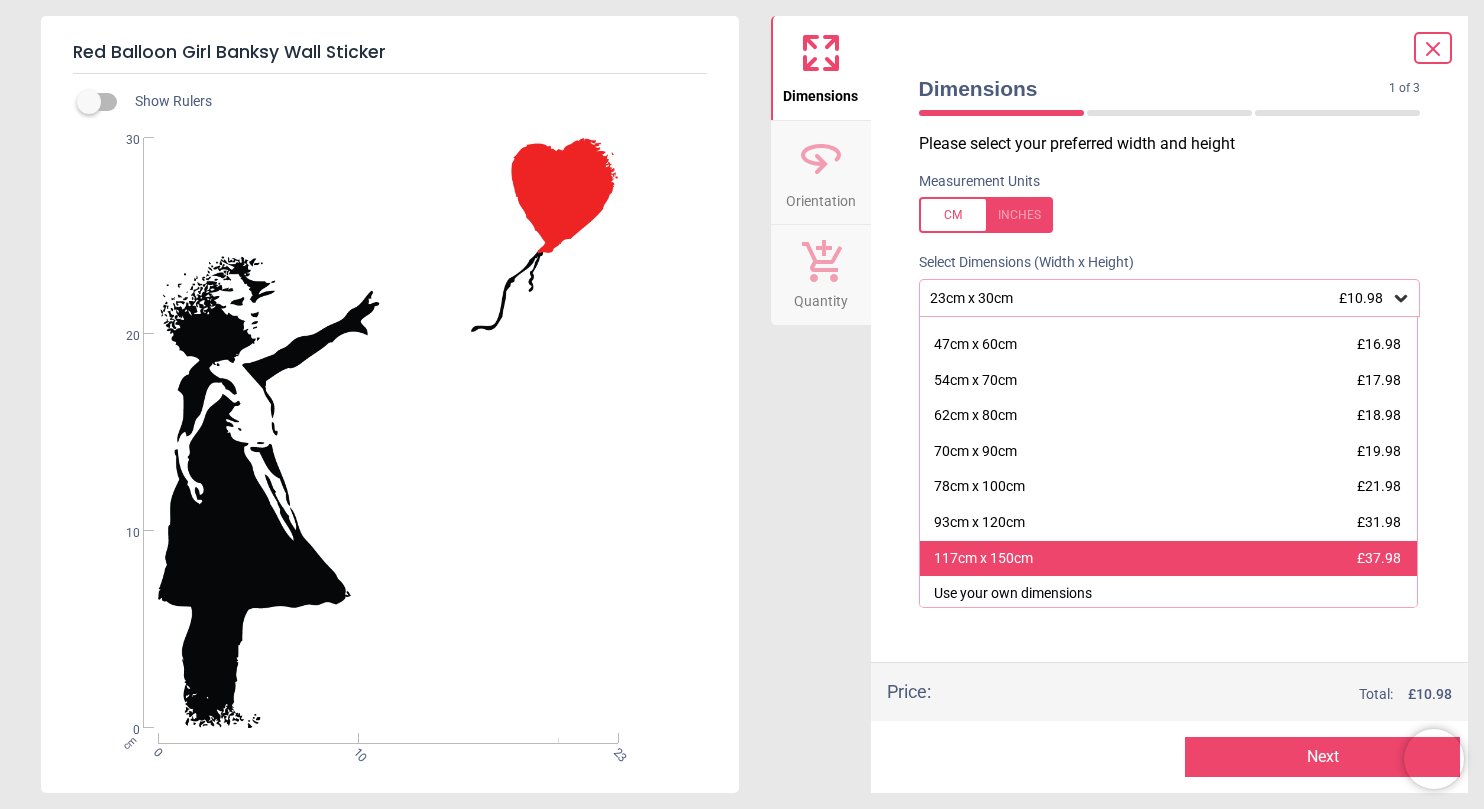 scroll, scrollTop: 96, scrollLeft: 0, axis: vertical 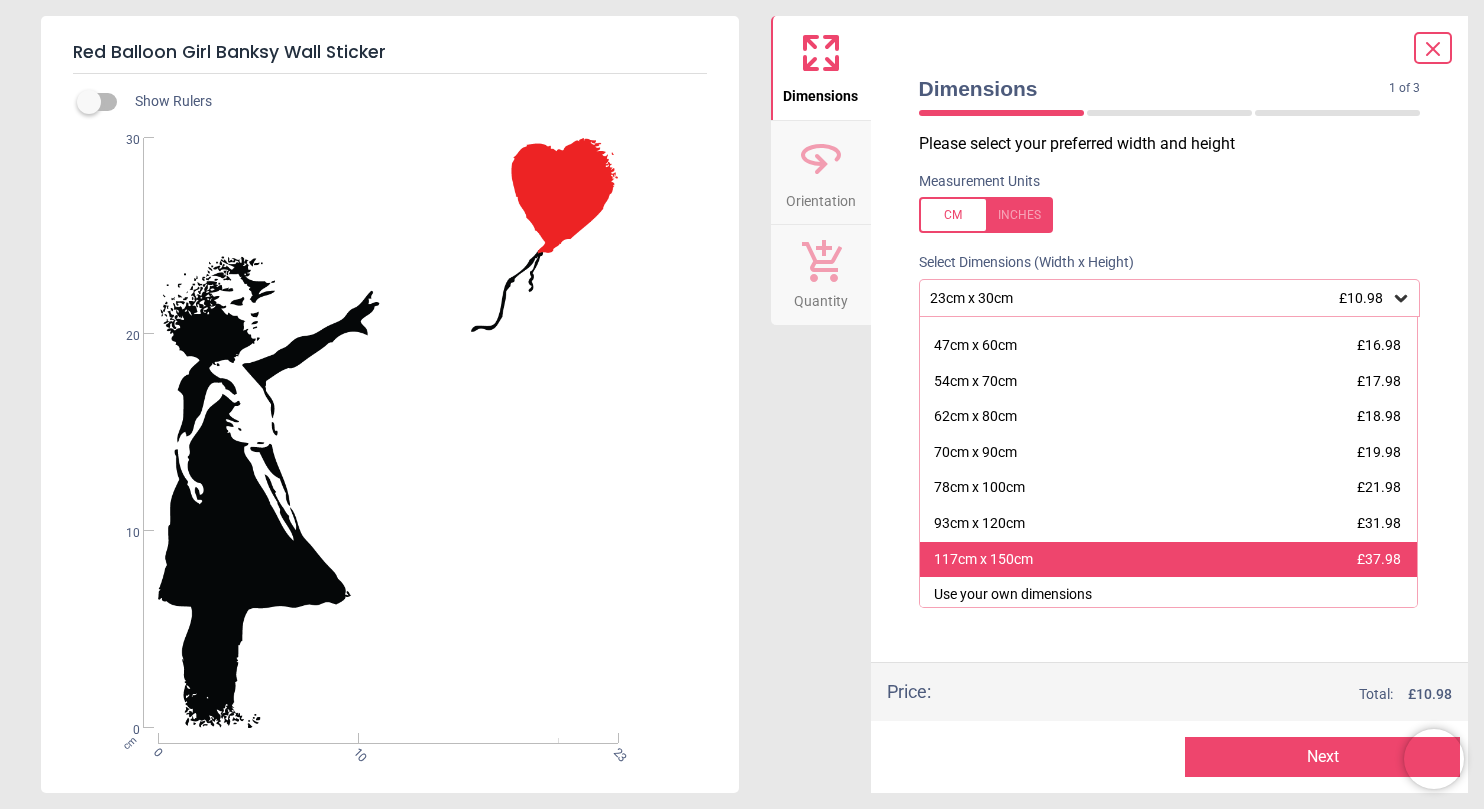 click on "117cm  x  150cm       £37.98" at bounding box center [1169, 560] 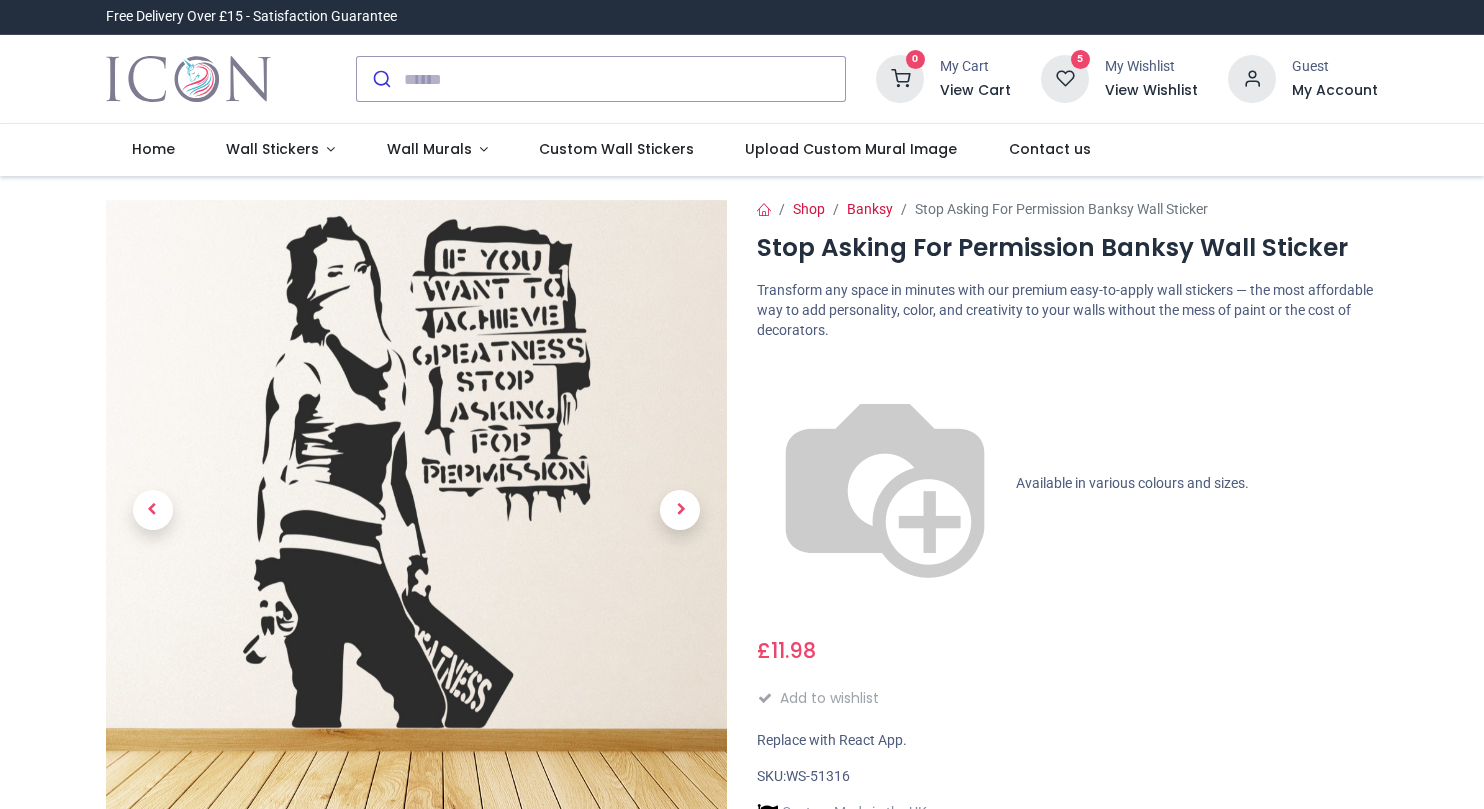 scroll, scrollTop: 0, scrollLeft: 0, axis: both 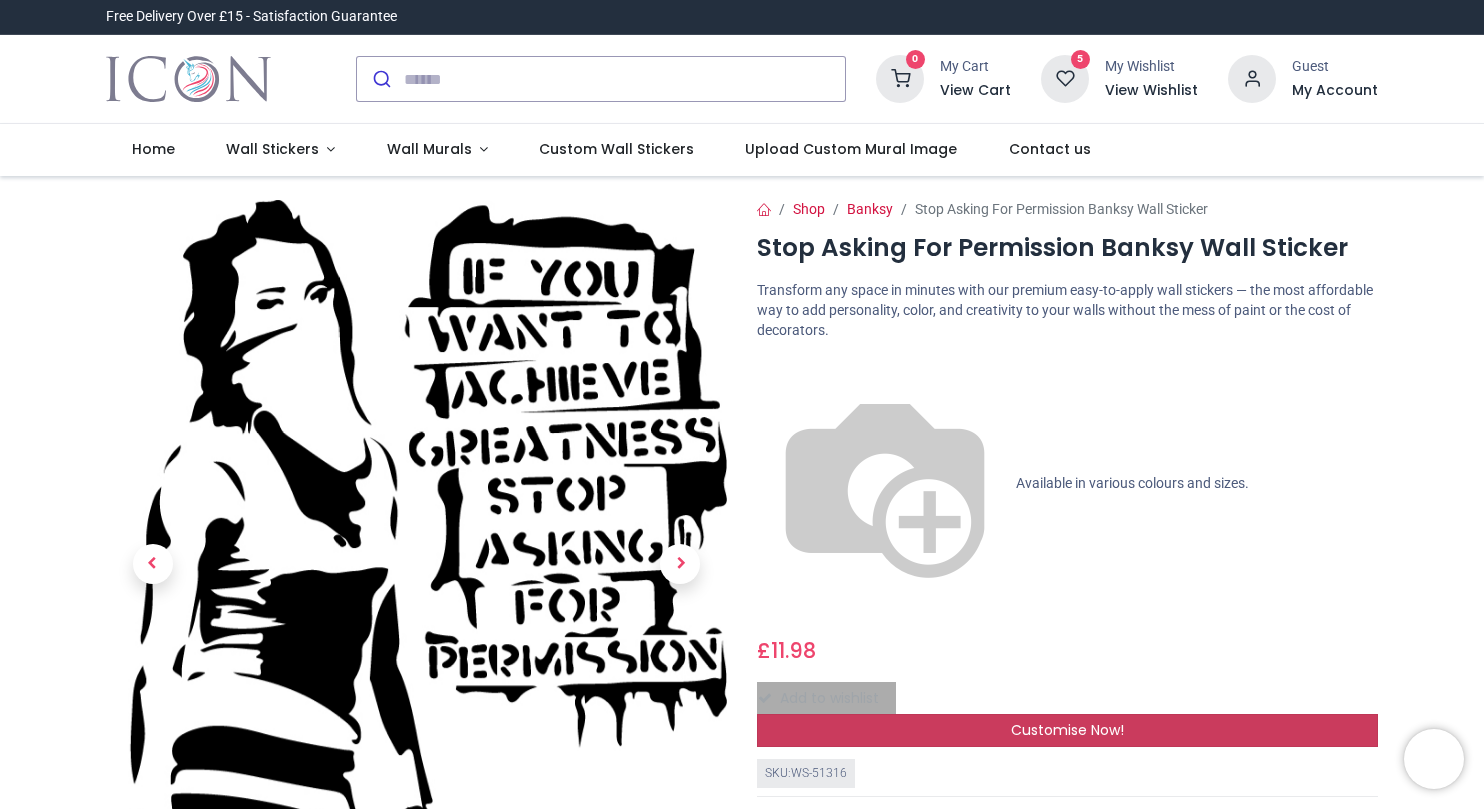 click on "Customise Now!" at bounding box center [1067, 731] 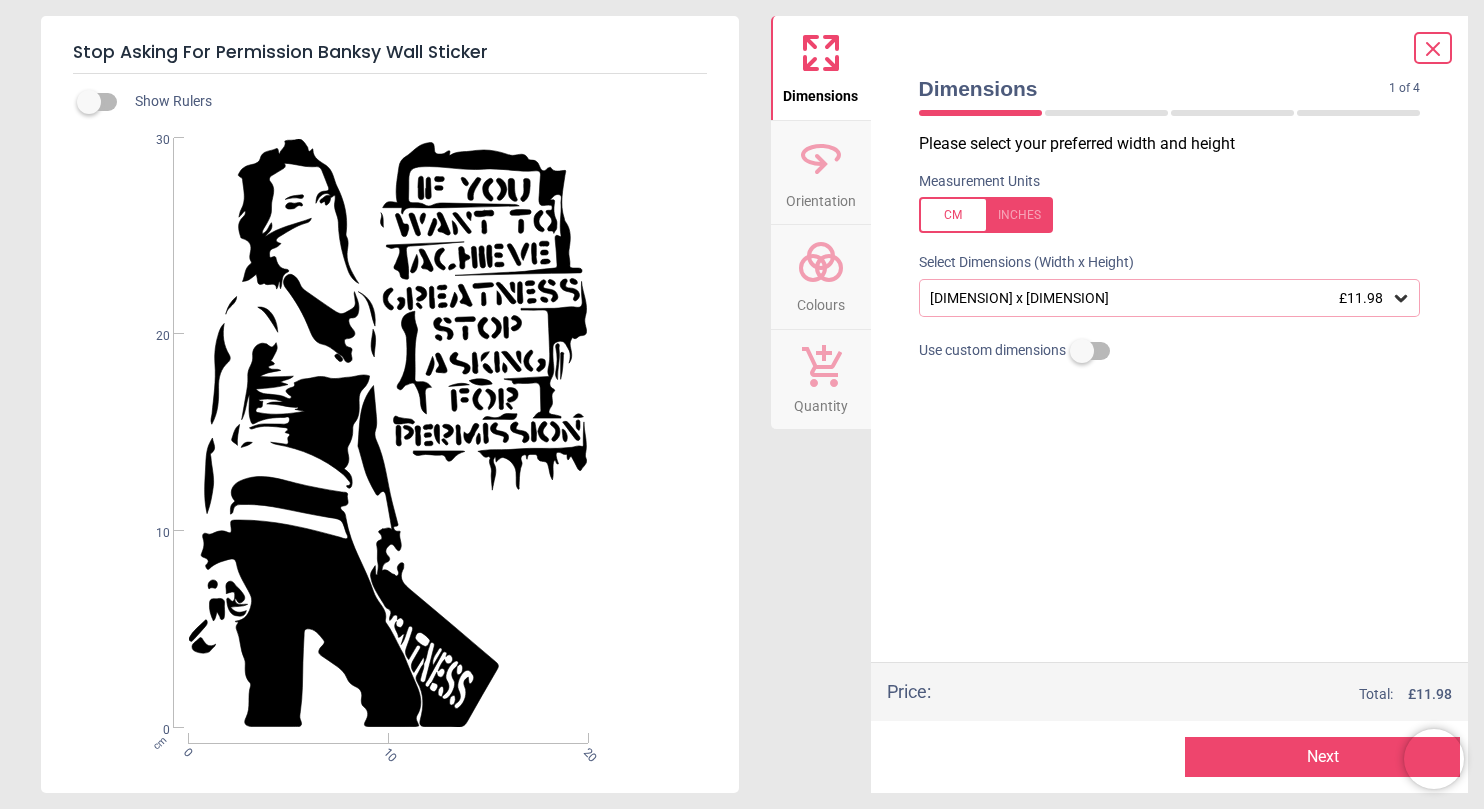click on "20cm  x  30cm       £11.98" at bounding box center (1160, 298) 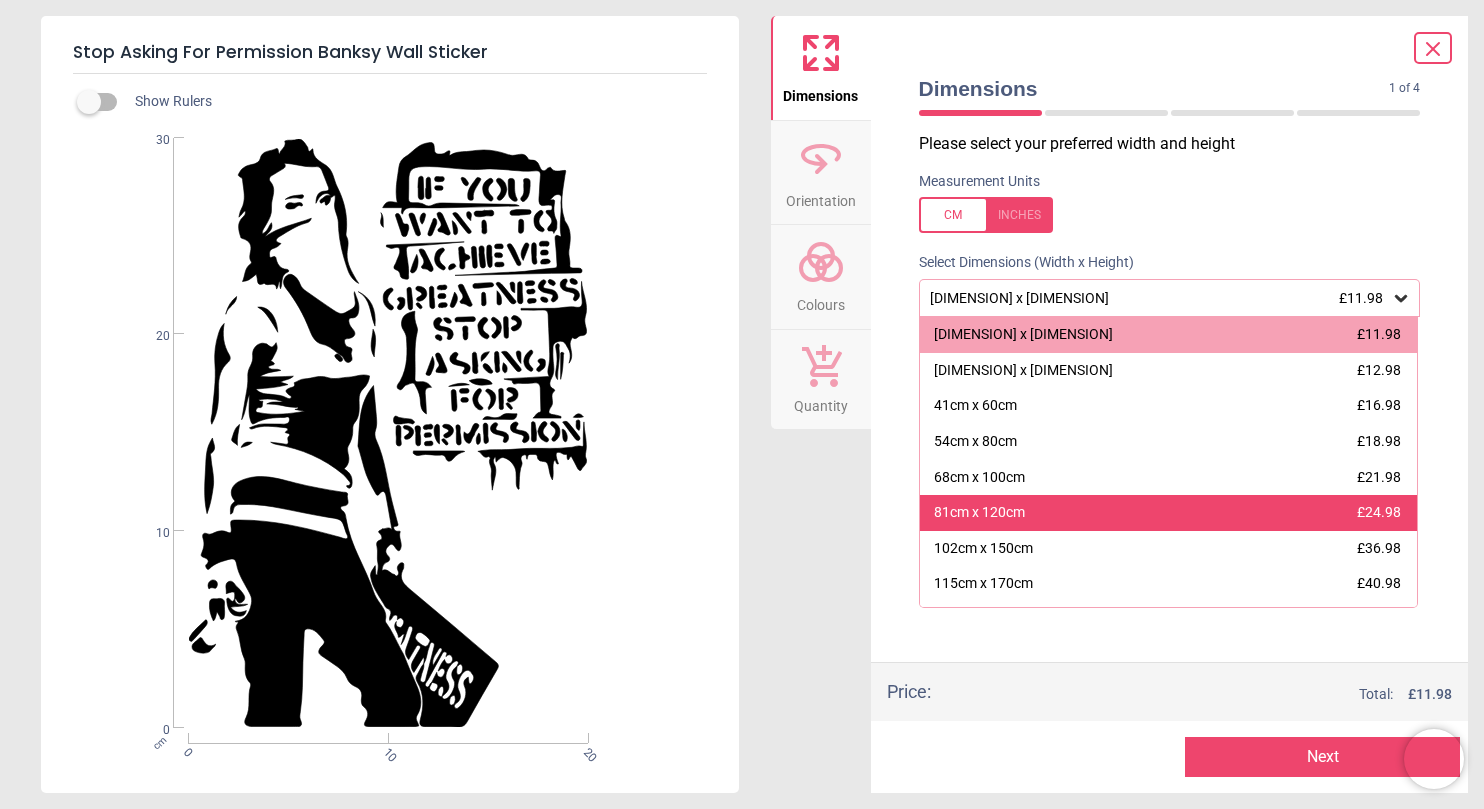 click on "81cm  x  120cm" at bounding box center (979, 513) 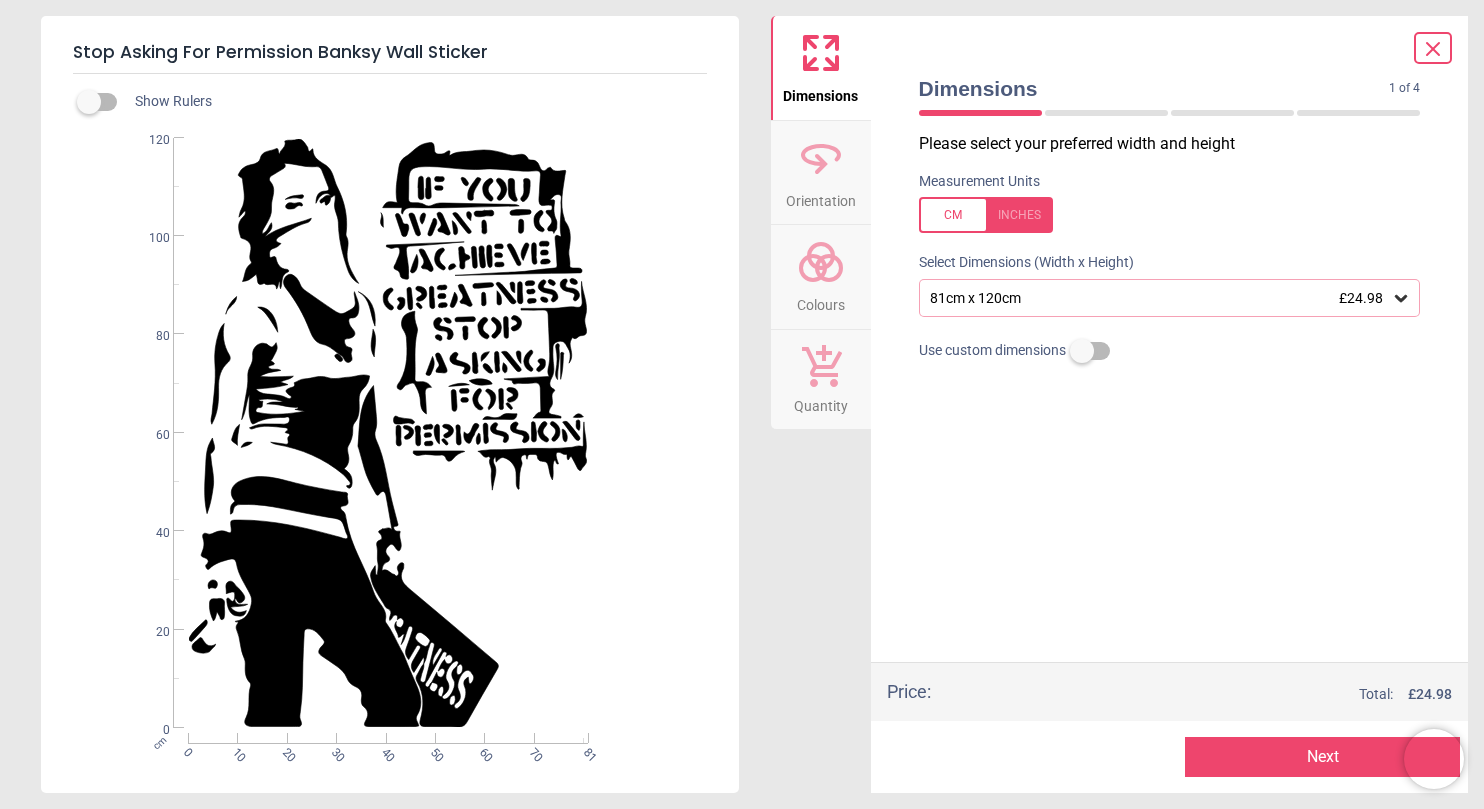 click on "[DIMENSION]  x  [DIMENSION]       £24.98" at bounding box center [1160, 298] 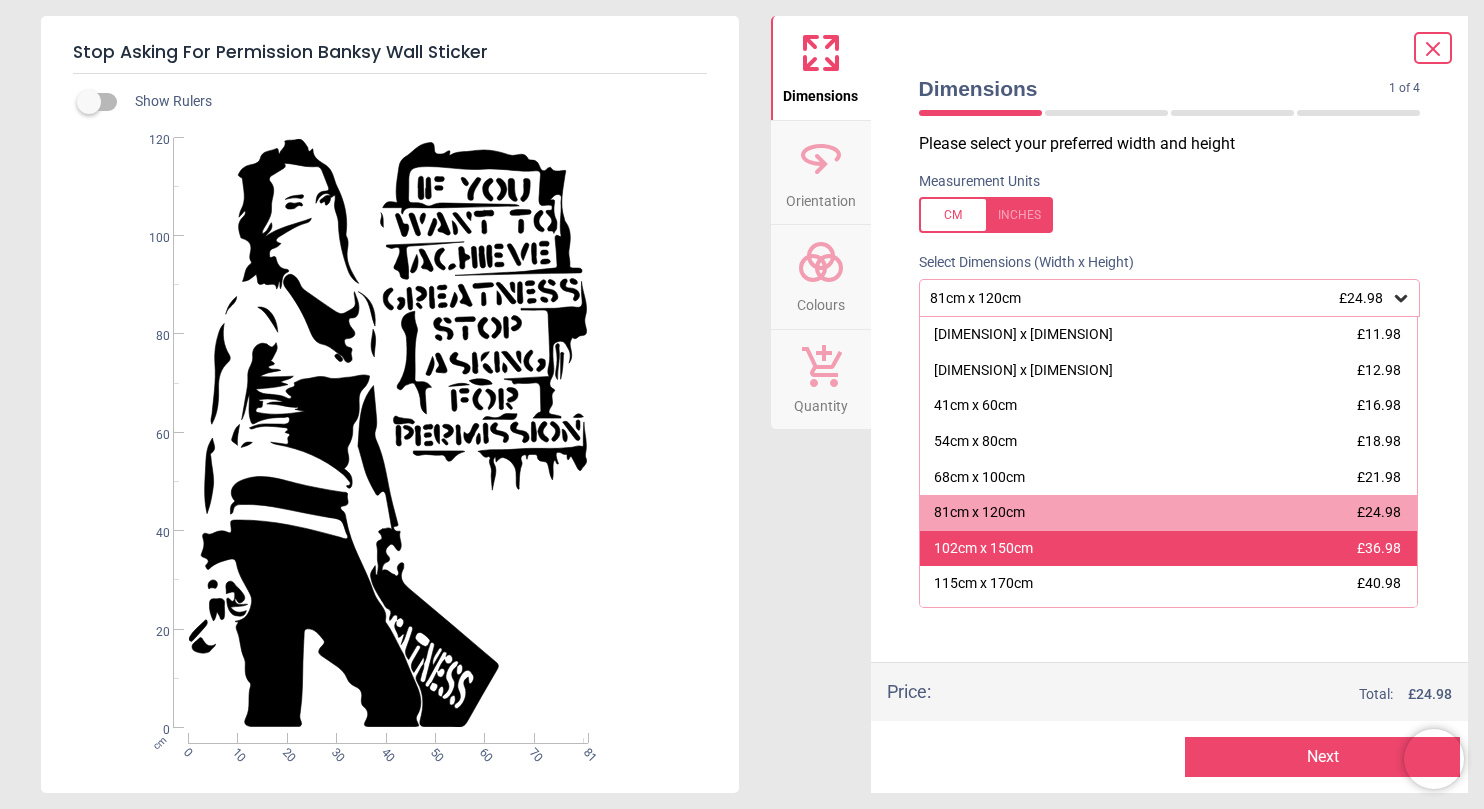click on "102cm  x  150cm" at bounding box center [983, 549] 